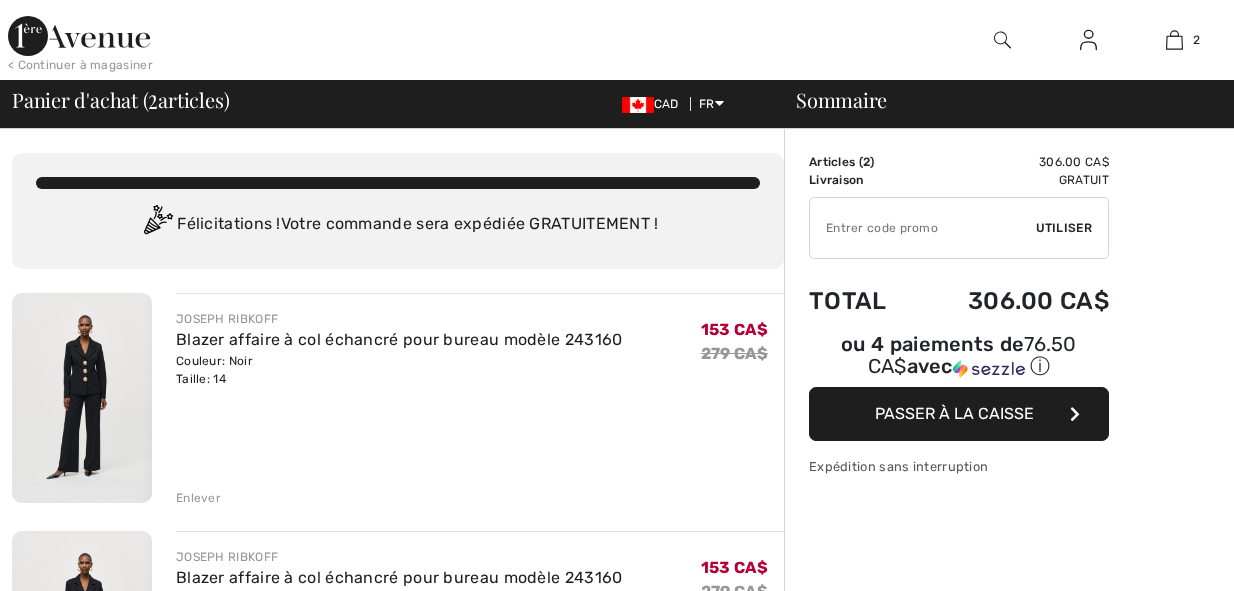 scroll, scrollTop: 0, scrollLeft: 0, axis: both 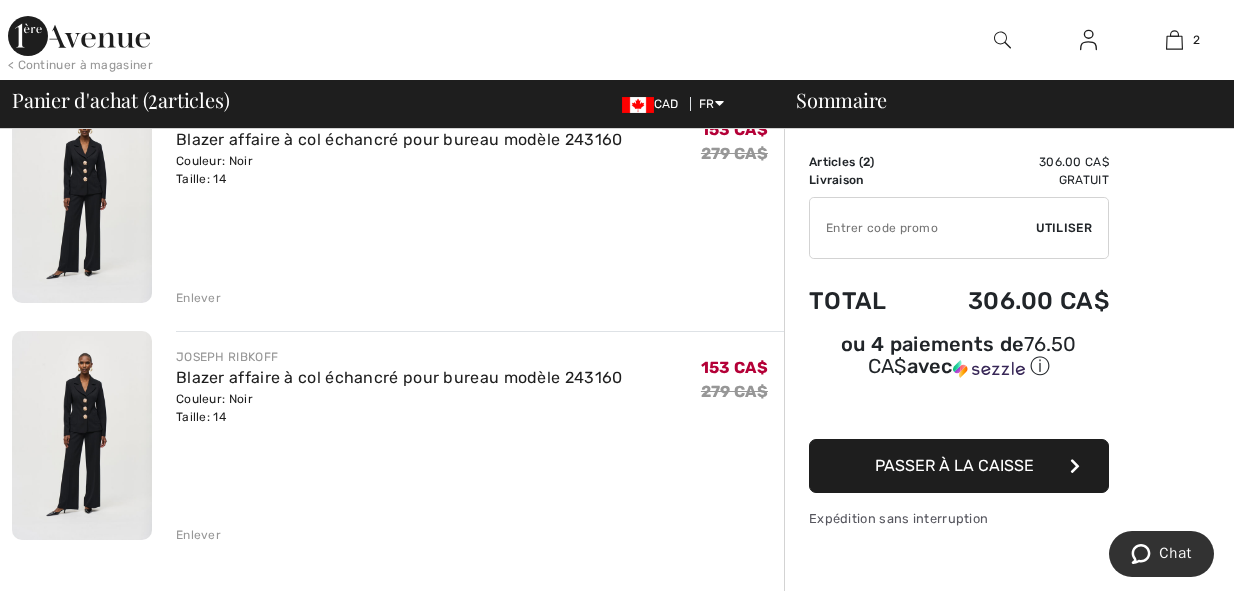 click on "Enlever" at bounding box center (198, 298) 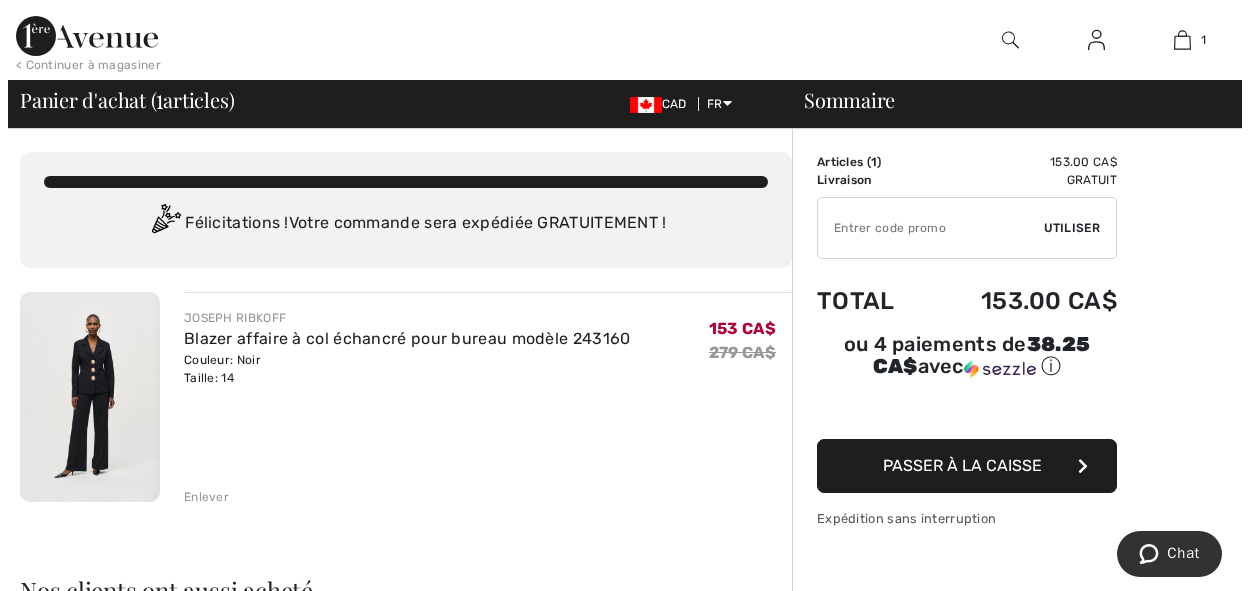 scroll, scrollTop: 0, scrollLeft: 0, axis: both 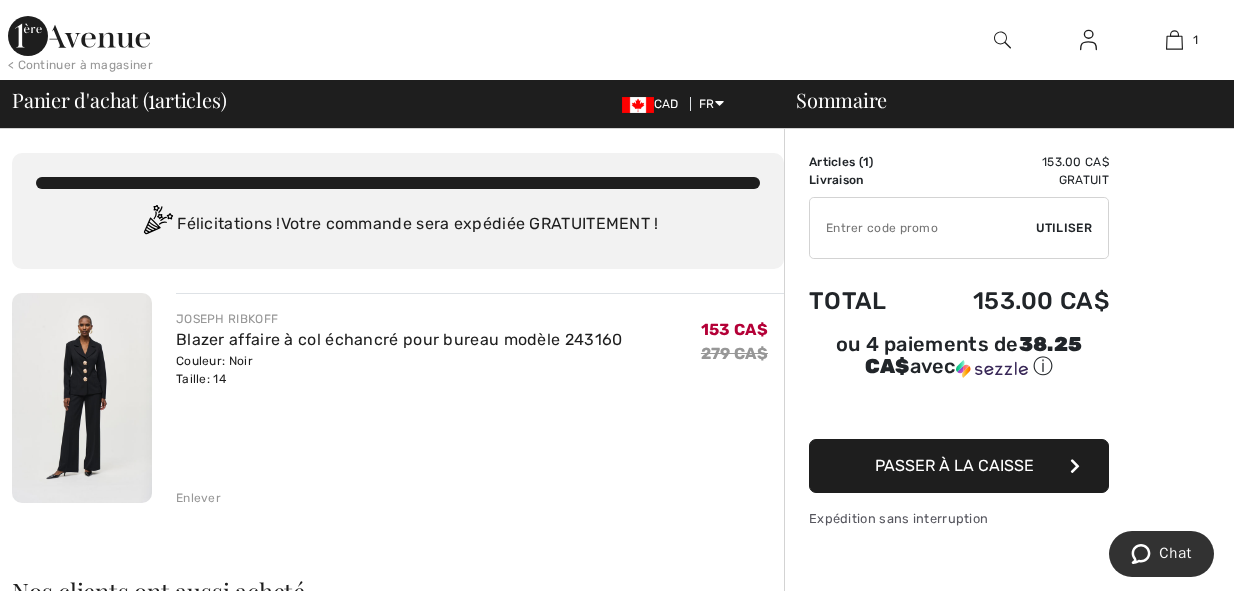 click at bounding box center [1002, 40] 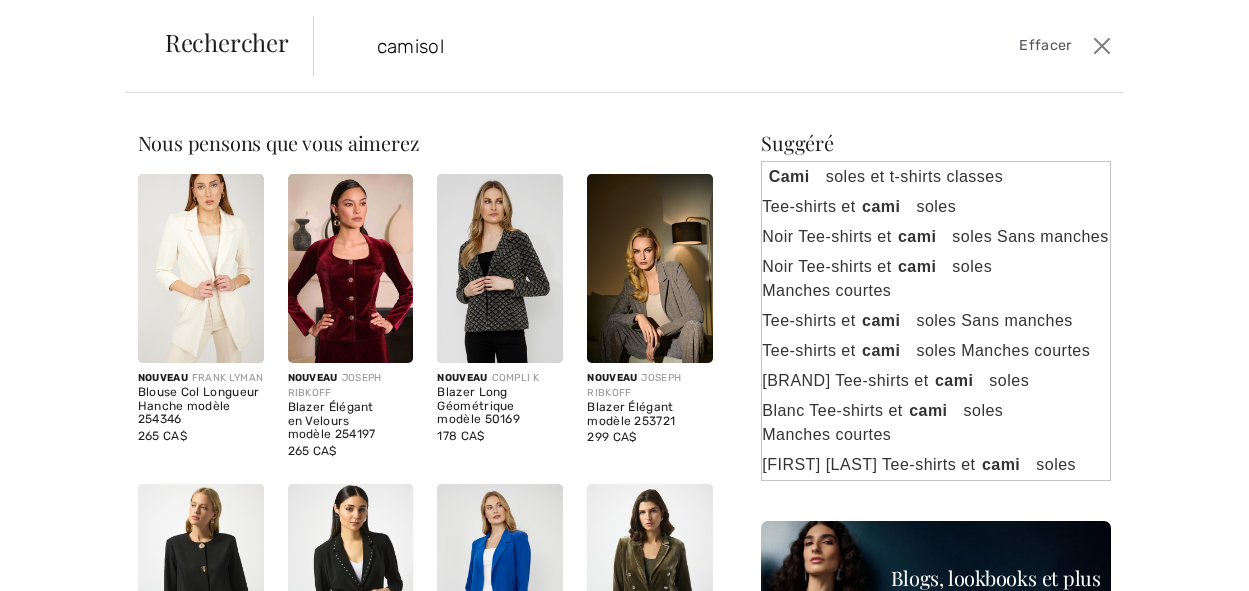 type on "camisole" 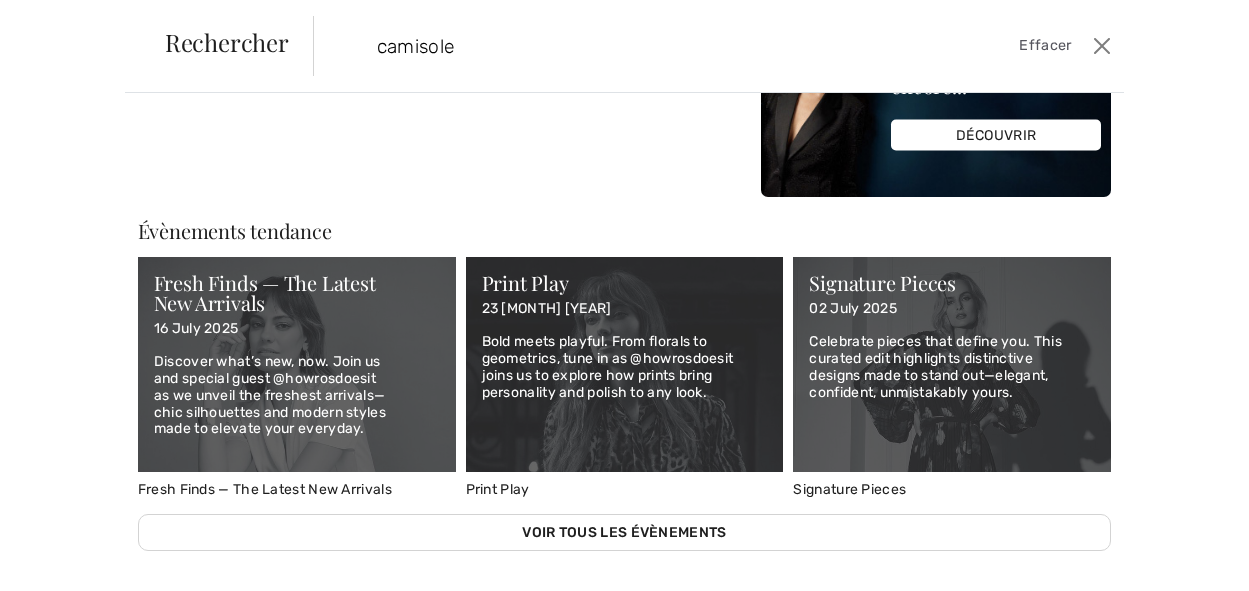 scroll, scrollTop: 0, scrollLeft: 0, axis: both 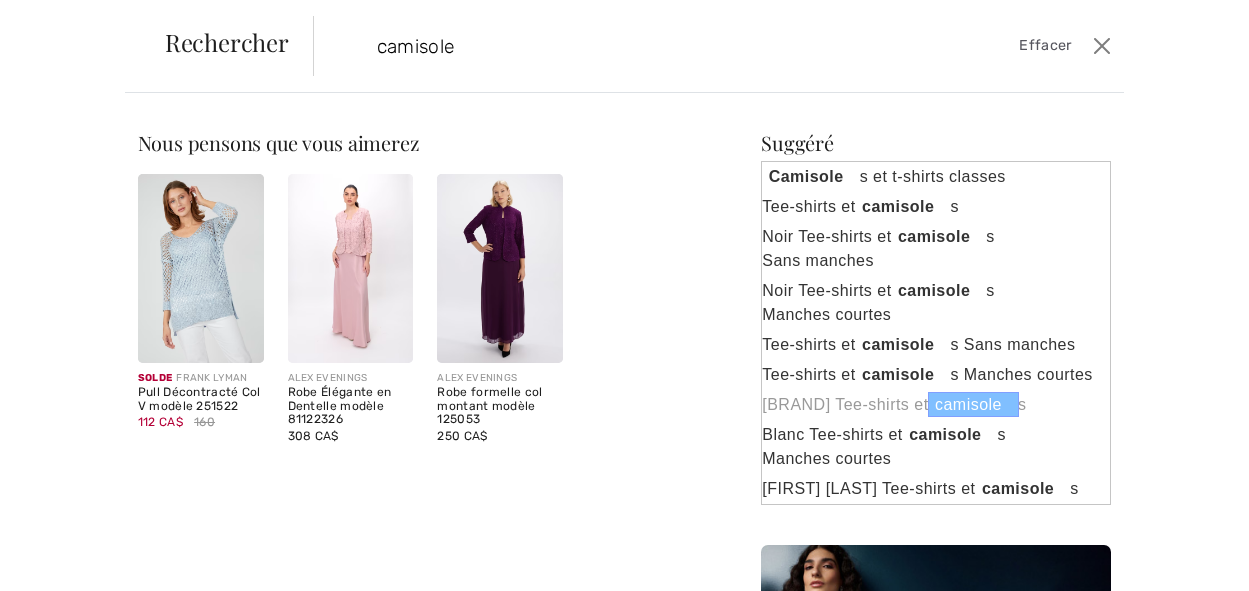 click on "Joseph Ribkoff Tee-shirts et  camisole s" at bounding box center [936, 405] 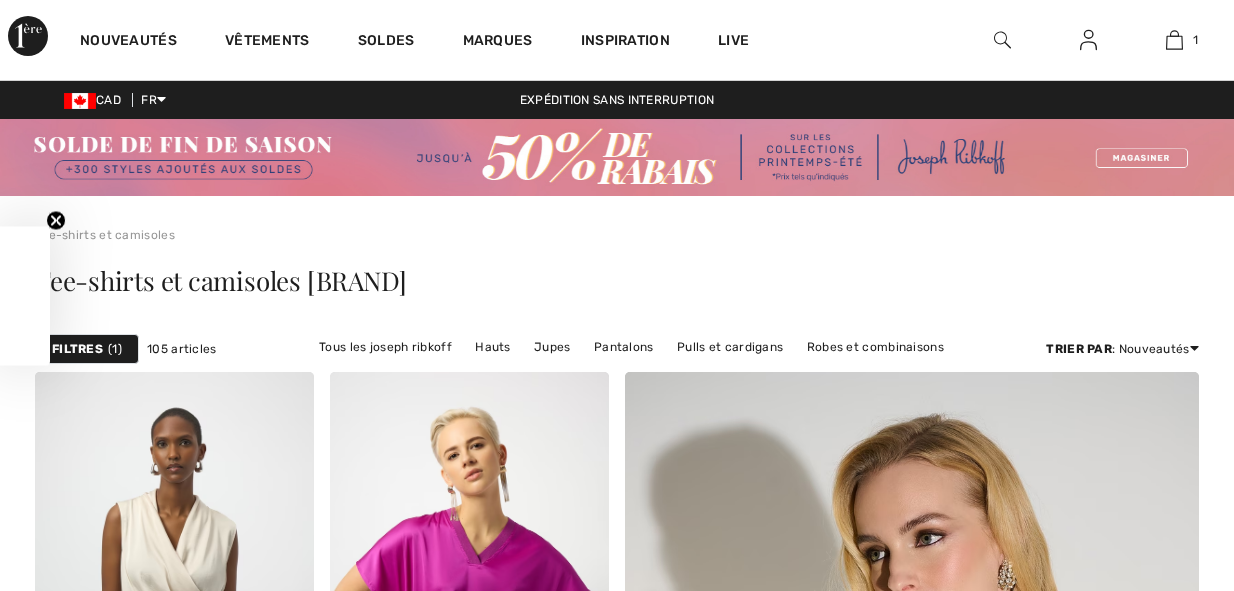 scroll, scrollTop: 0, scrollLeft: 0, axis: both 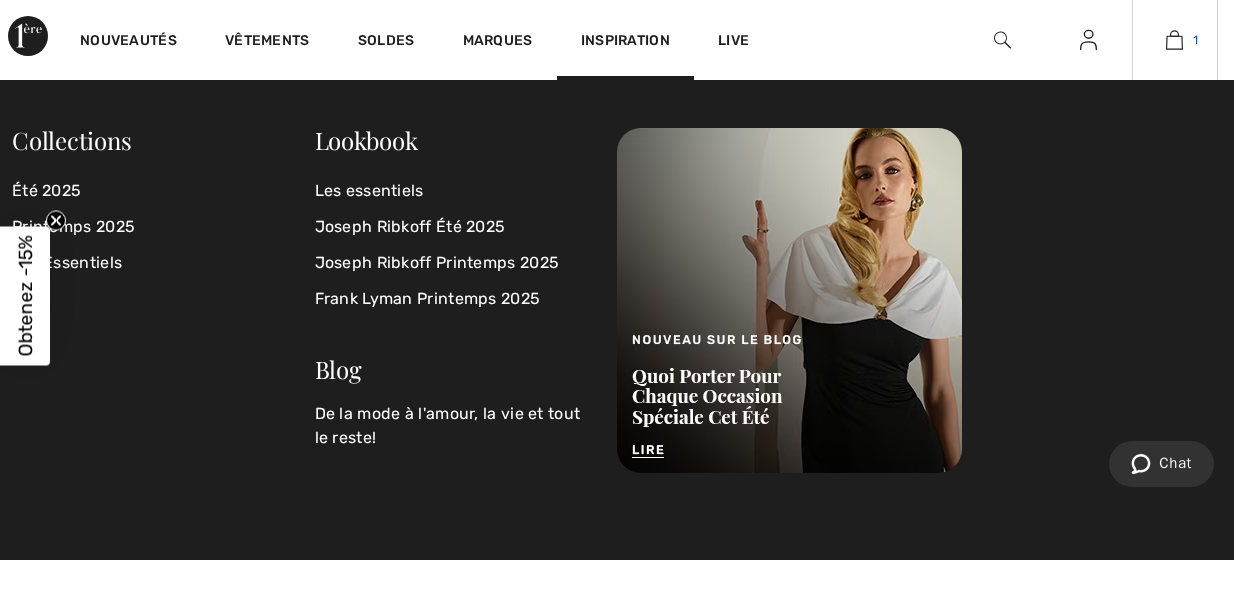 click at bounding box center [1174, 40] 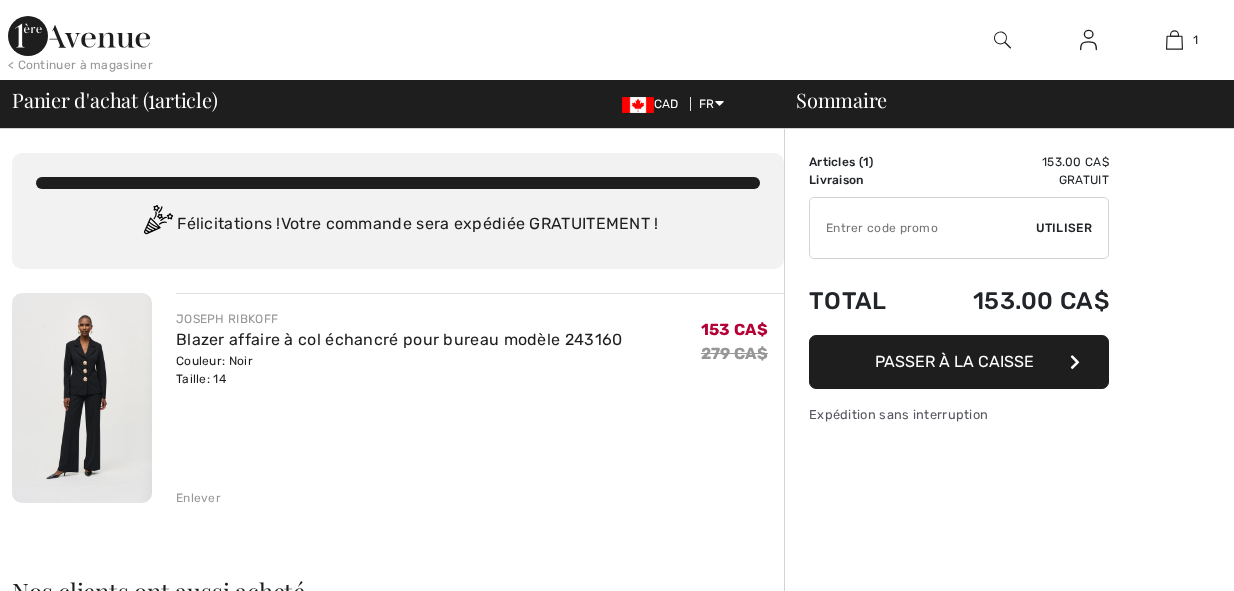 scroll, scrollTop: 0, scrollLeft: 0, axis: both 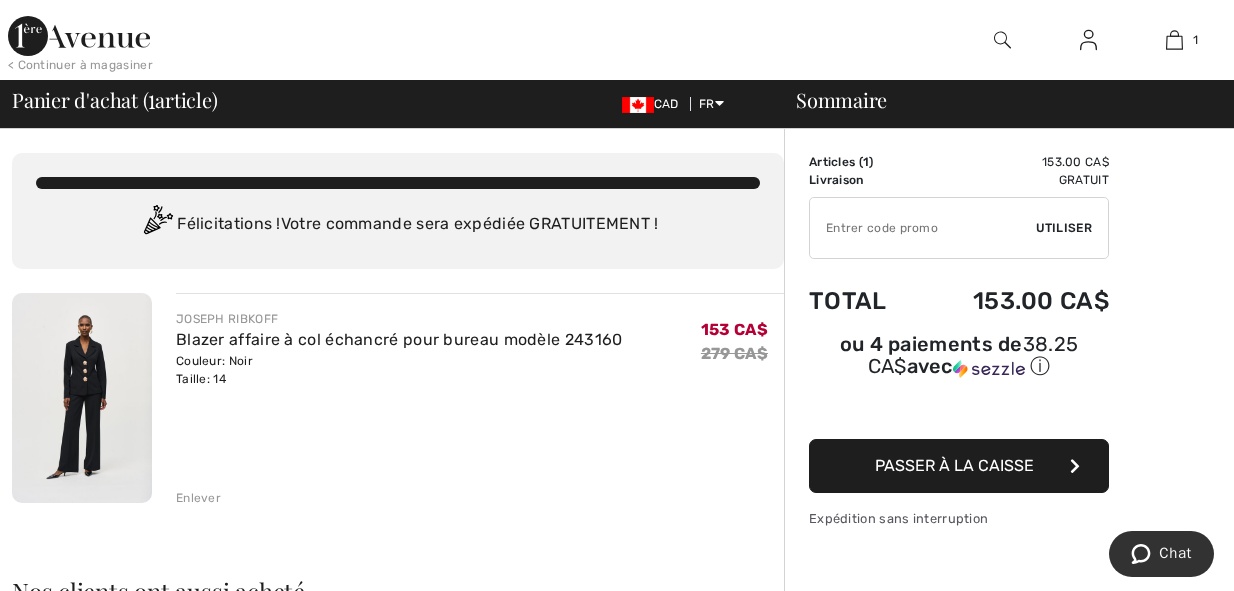 click on "Passer à la caisse" at bounding box center (954, 465) 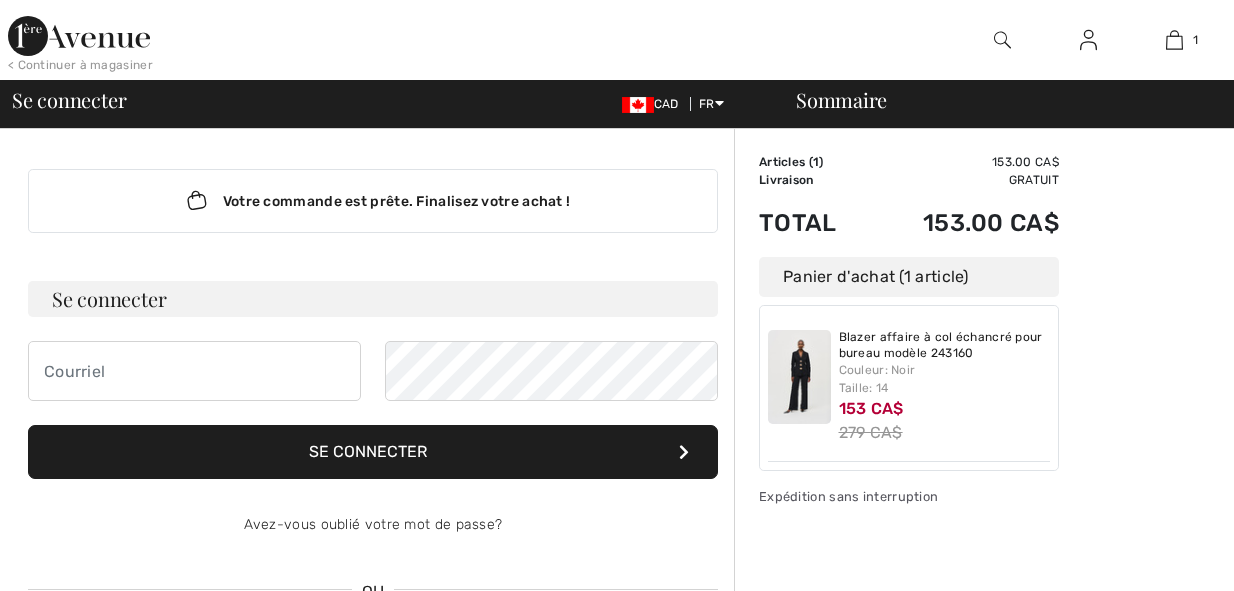 scroll, scrollTop: 0, scrollLeft: 0, axis: both 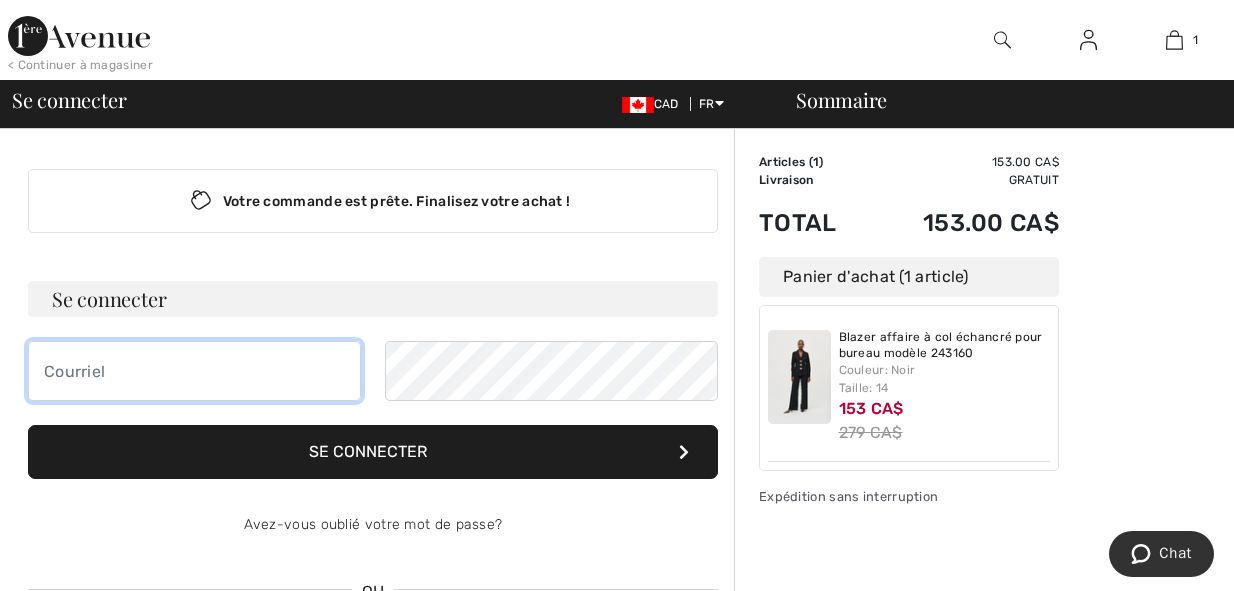 click at bounding box center (194, 371) 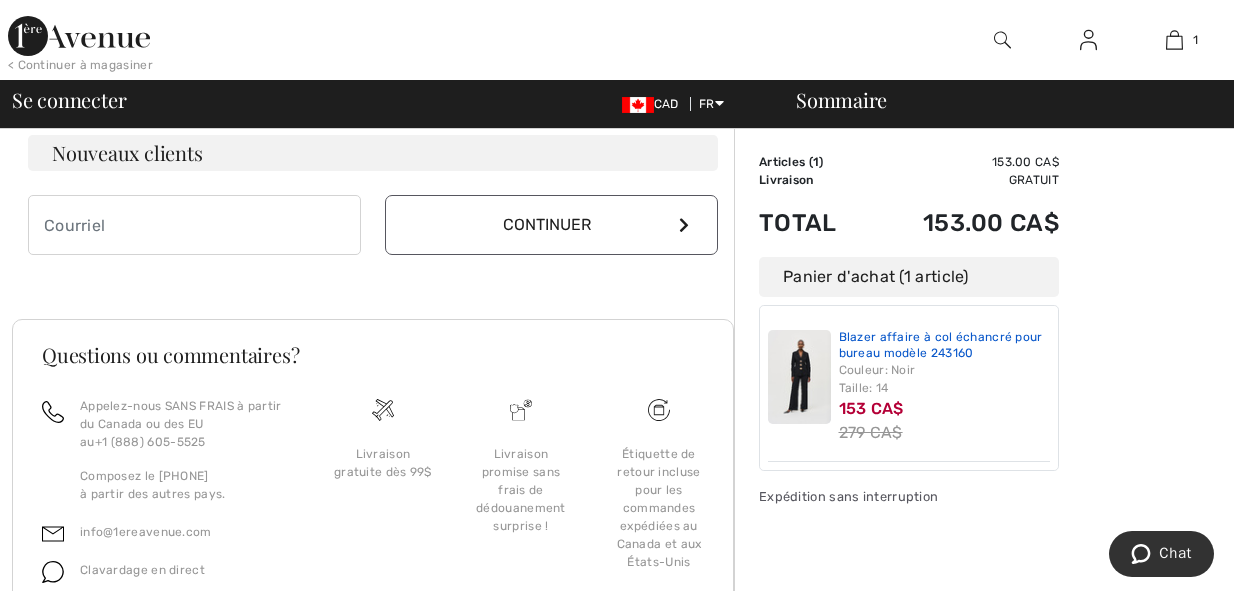 scroll, scrollTop: 437, scrollLeft: 0, axis: vertical 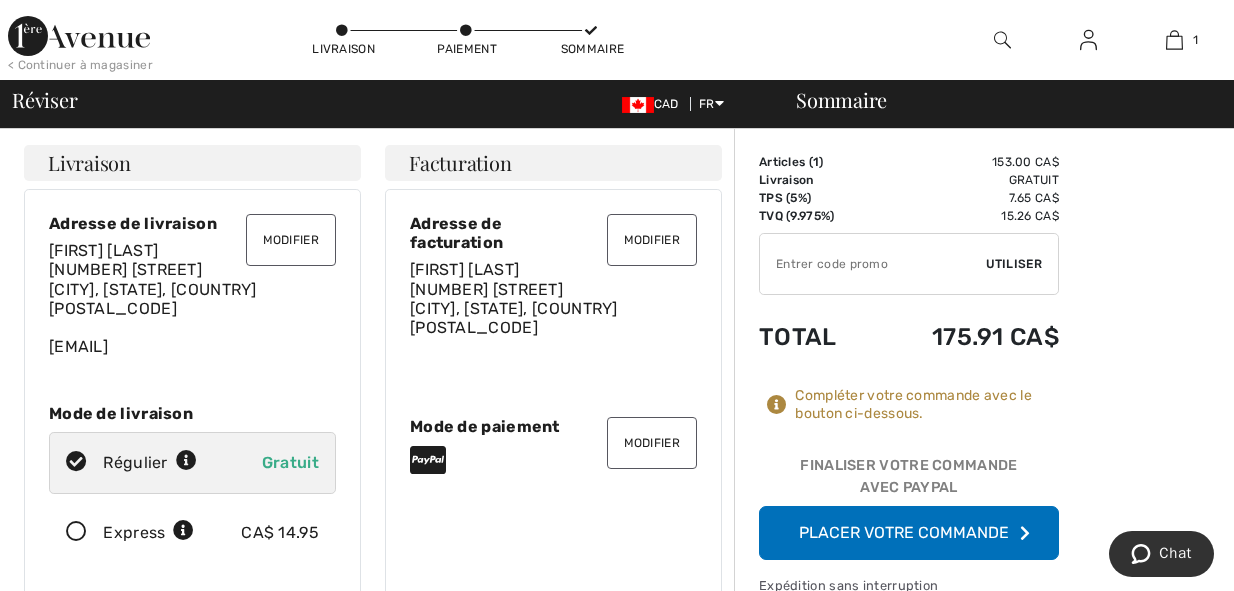 click on "Placer votre commande" at bounding box center [909, 533] 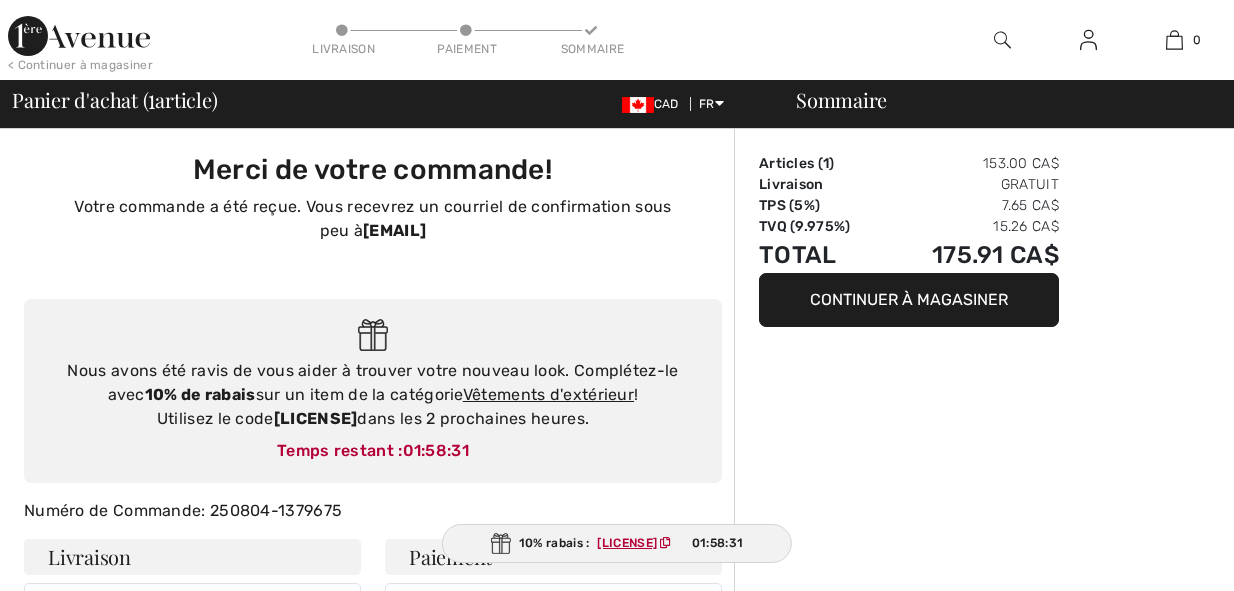 scroll, scrollTop: 0, scrollLeft: 0, axis: both 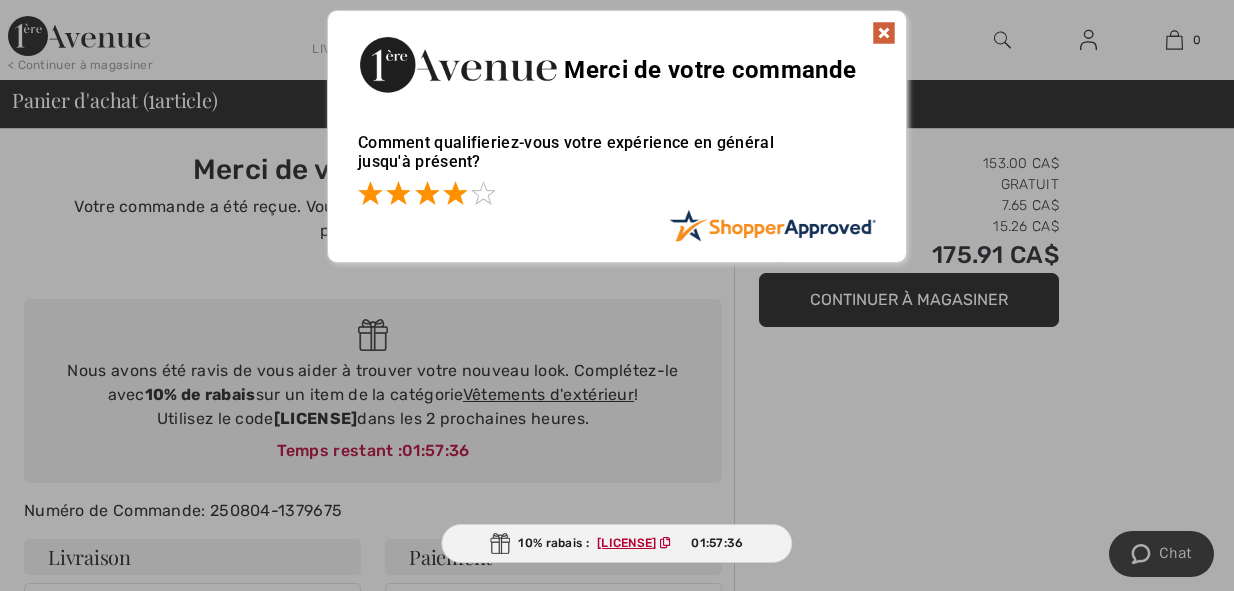 click at bounding box center (455, 193) 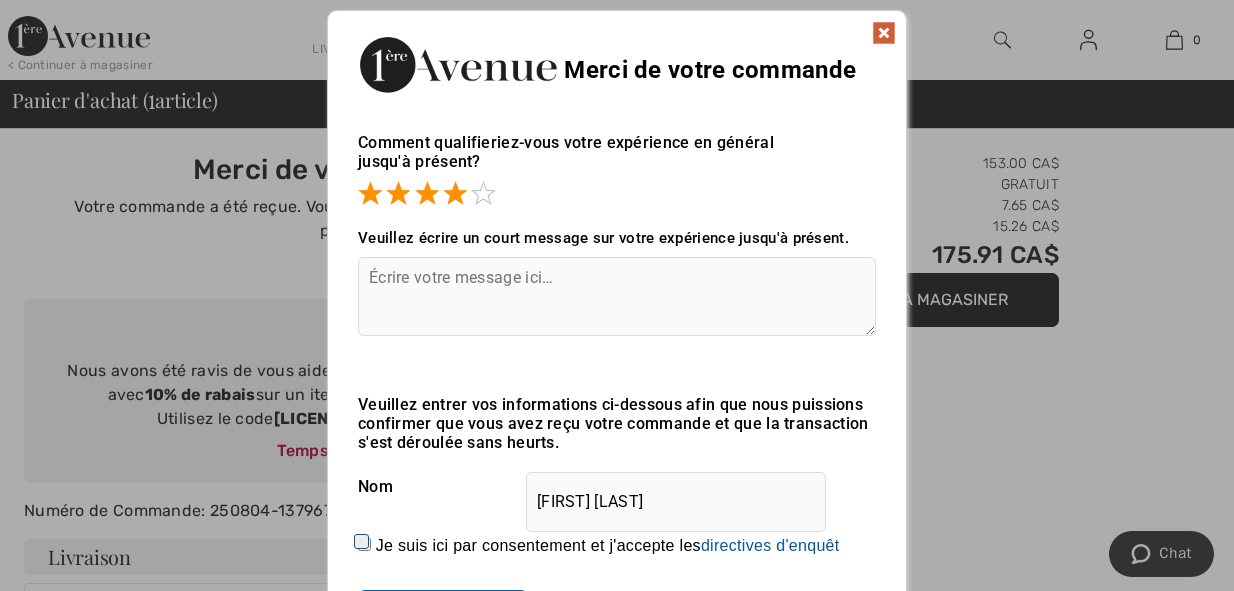 click at bounding box center (884, 33) 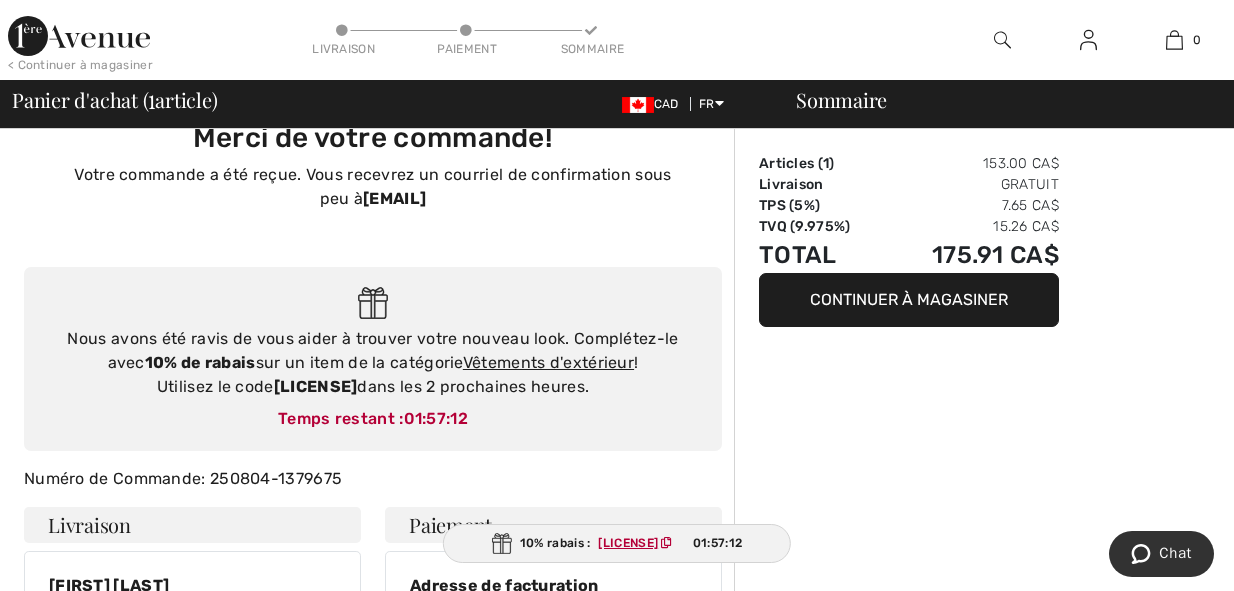 scroll, scrollTop: 0, scrollLeft: 0, axis: both 